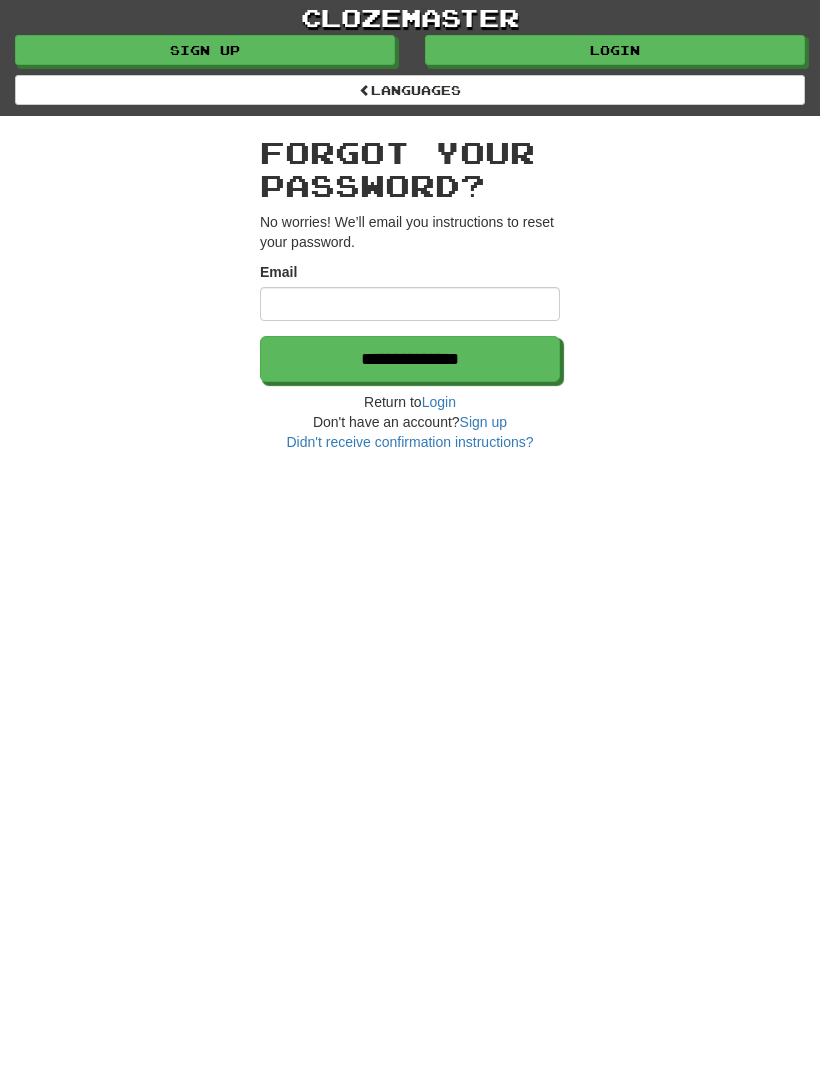 scroll, scrollTop: 0, scrollLeft: 0, axis: both 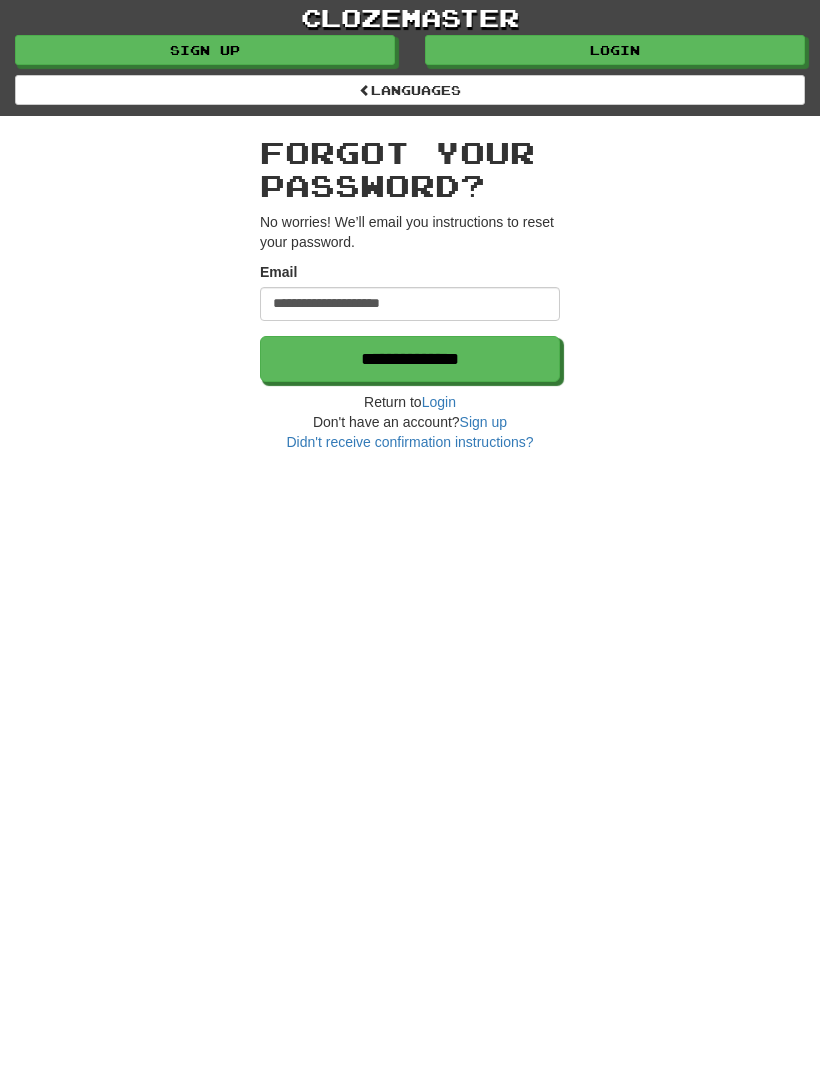 type on "**********" 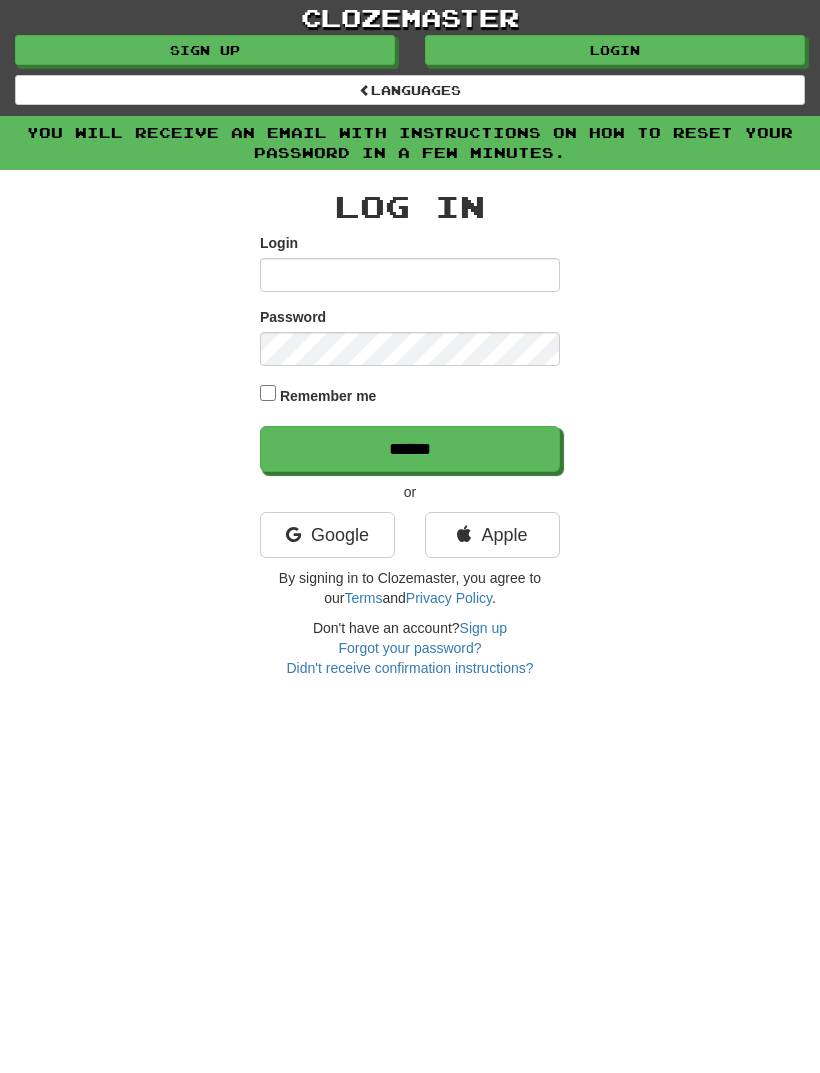 scroll, scrollTop: 0, scrollLeft: 0, axis: both 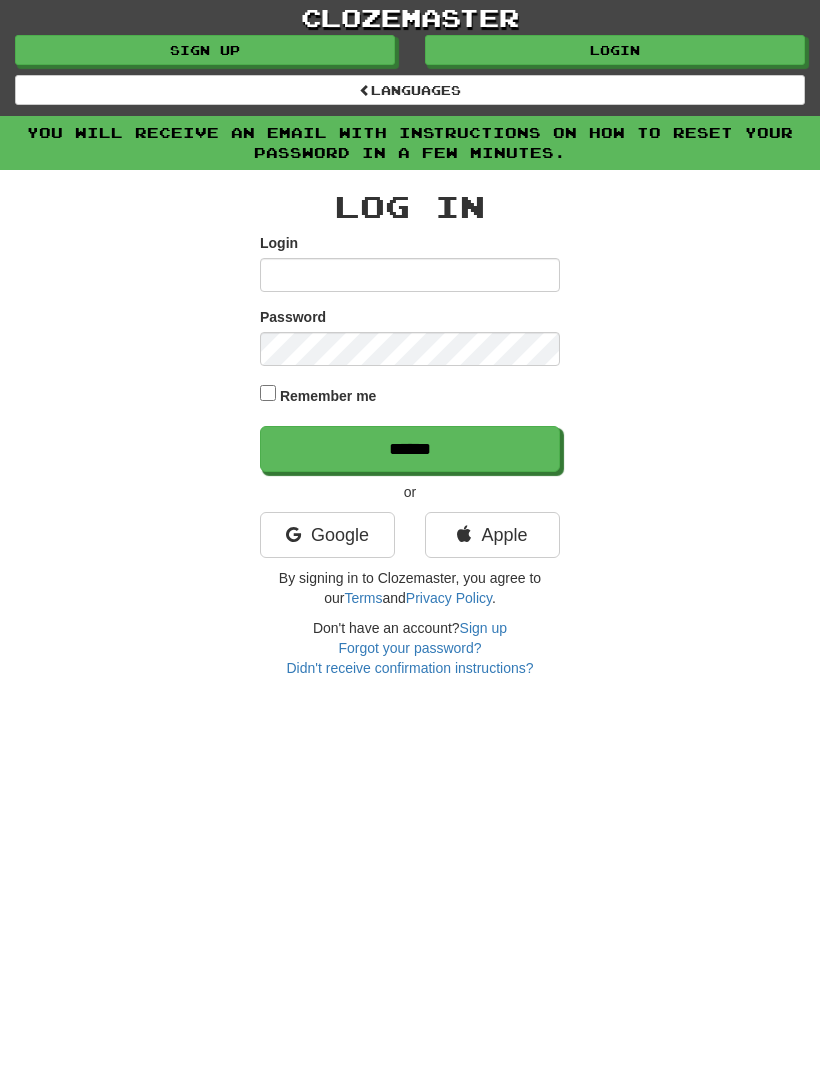 click on "Login" at bounding box center [410, 275] 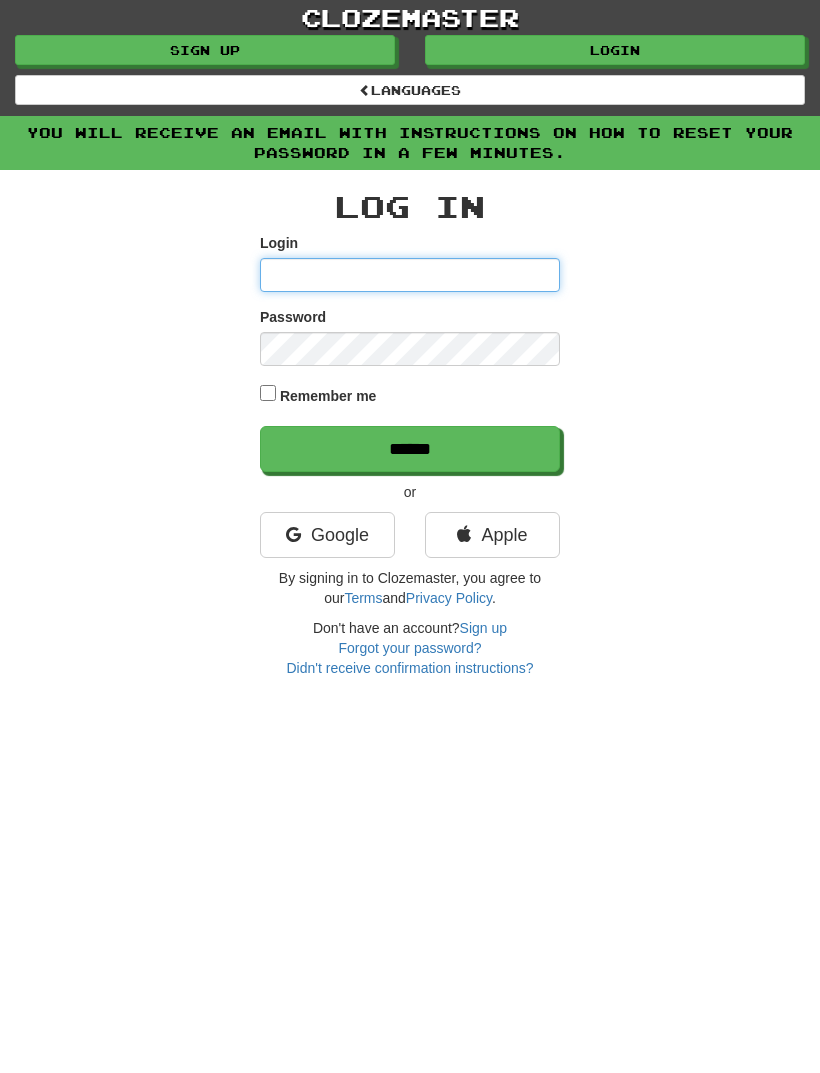 click on "Login" at bounding box center (410, 275) 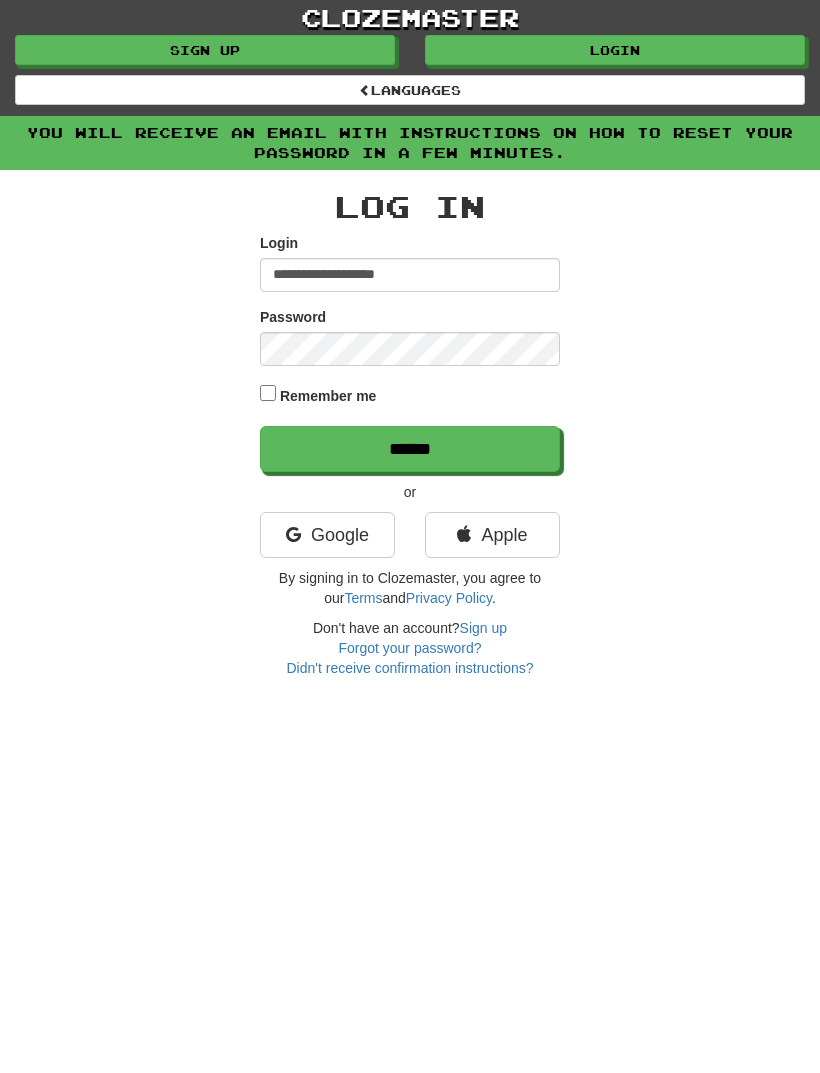 click on "******" at bounding box center (410, 449) 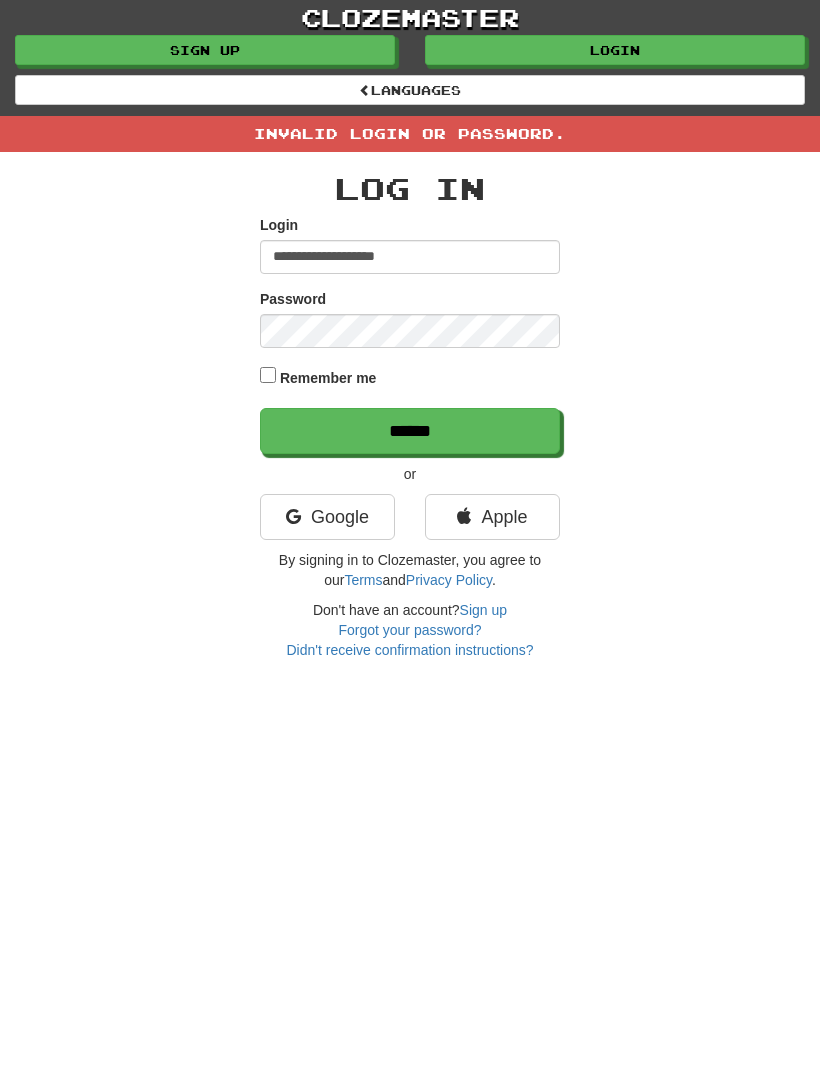 scroll, scrollTop: 0, scrollLeft: 0, axis: both 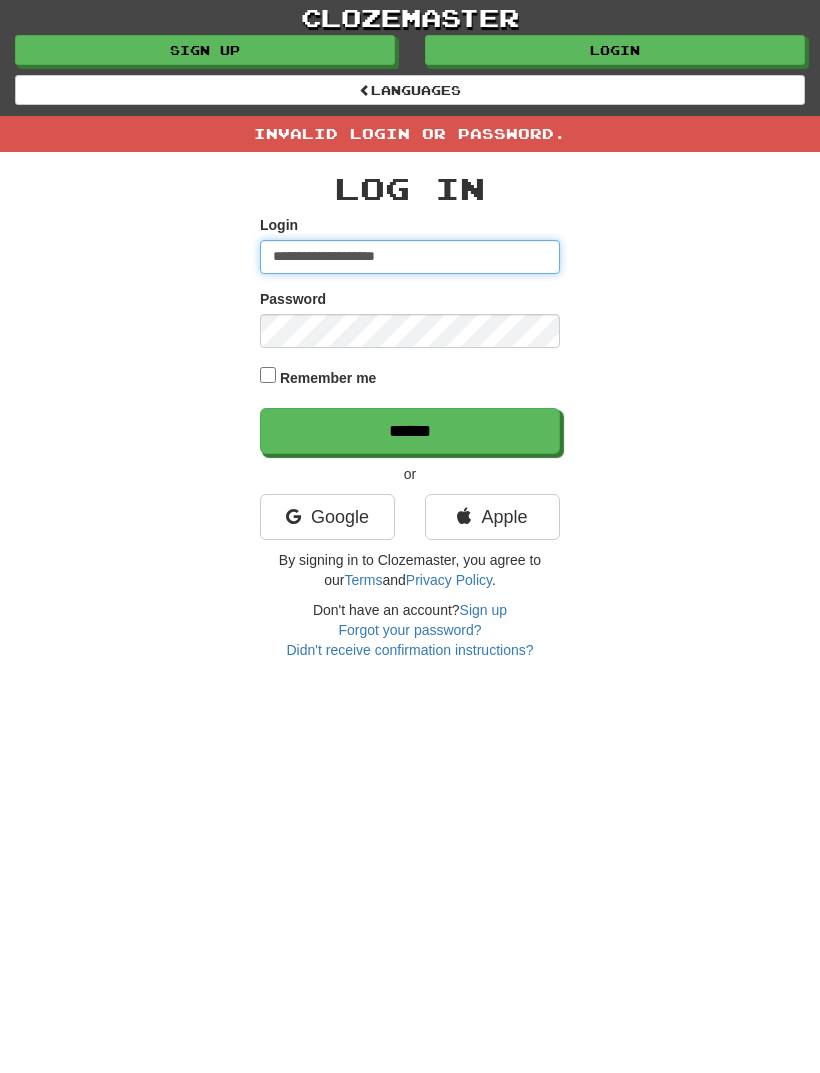click on "**********" at bounding box center (410, 257) 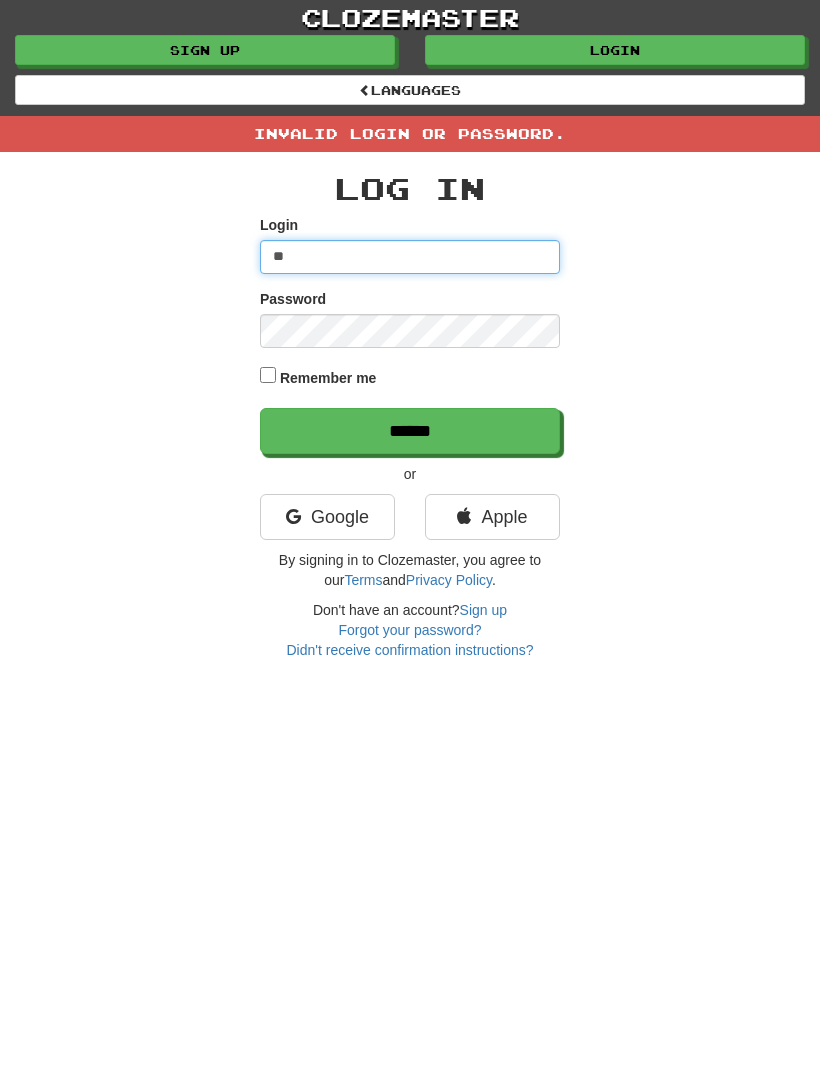 type on "*" 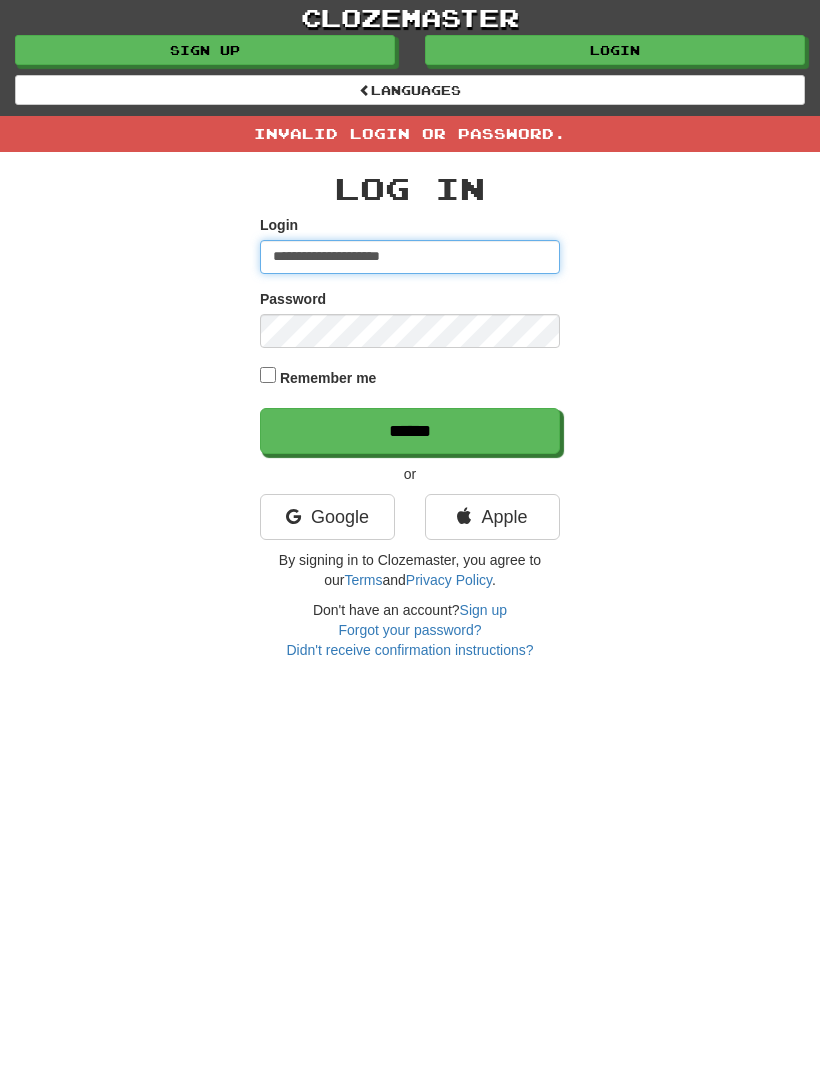 type on "**********" 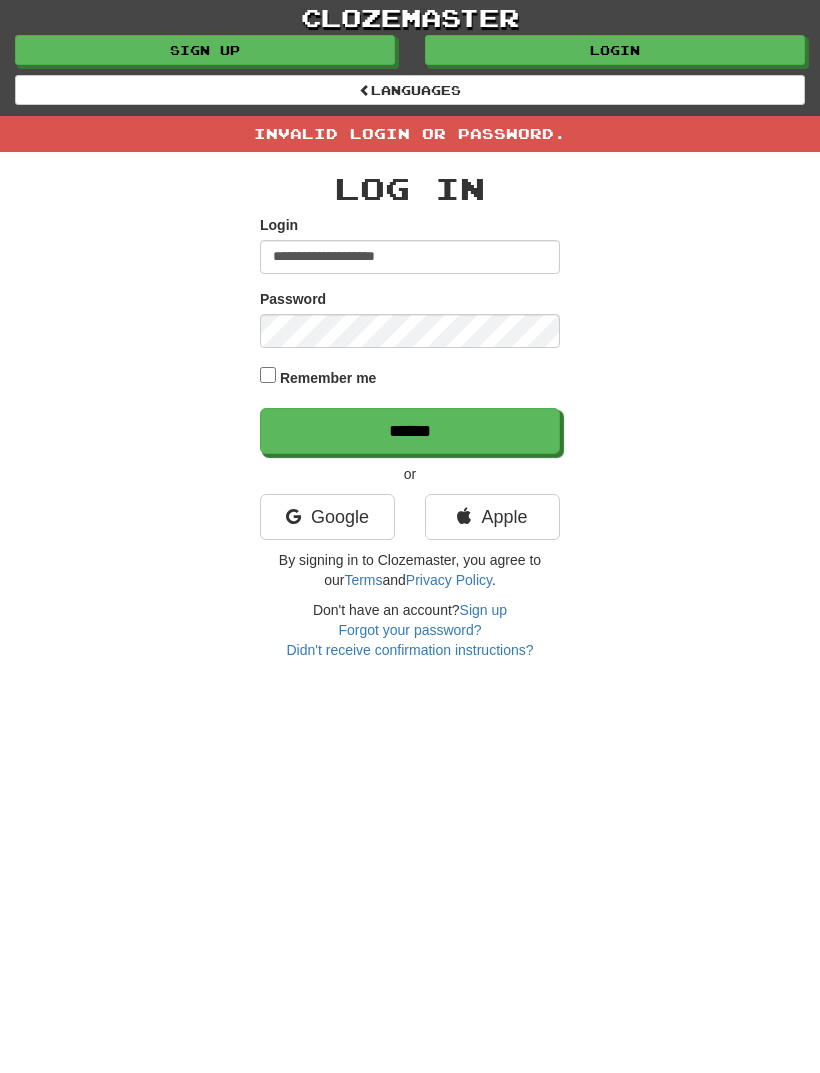click on "******" at bounding box center [410, 431] 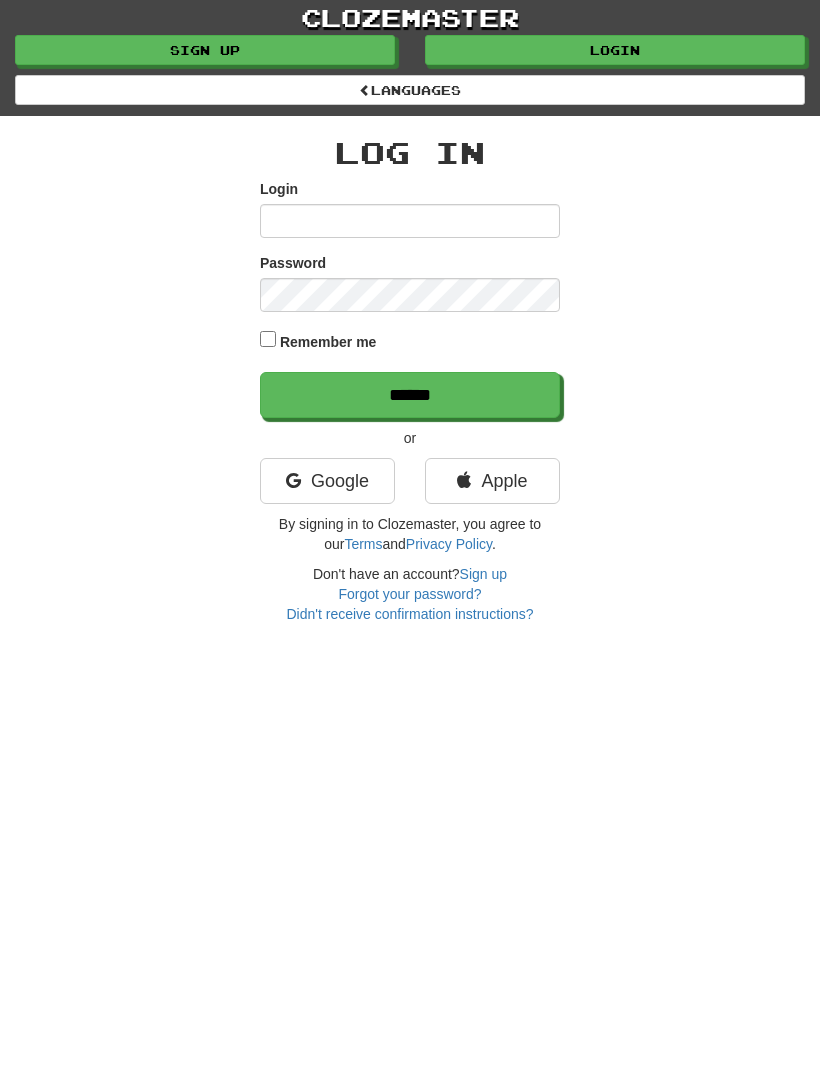 scroll, scrollTop: 0, scrollLeft: 0, axis: both 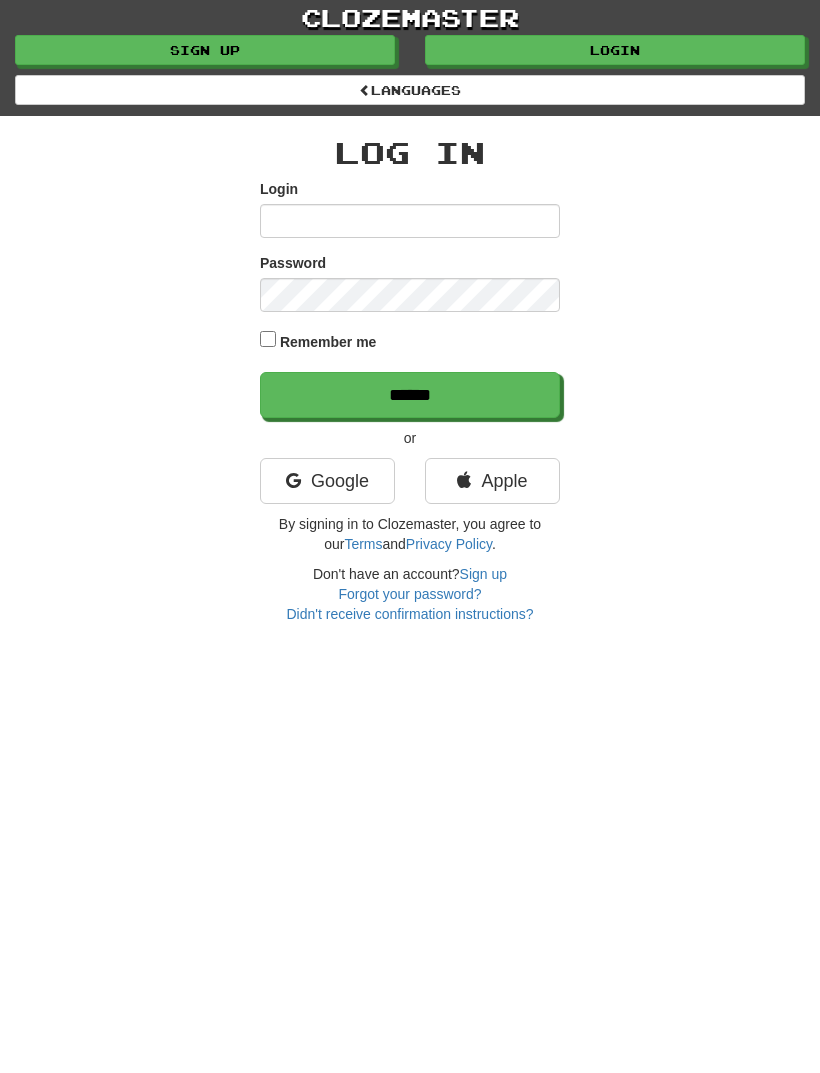 click on "Google" at bounding box center (327, 481) 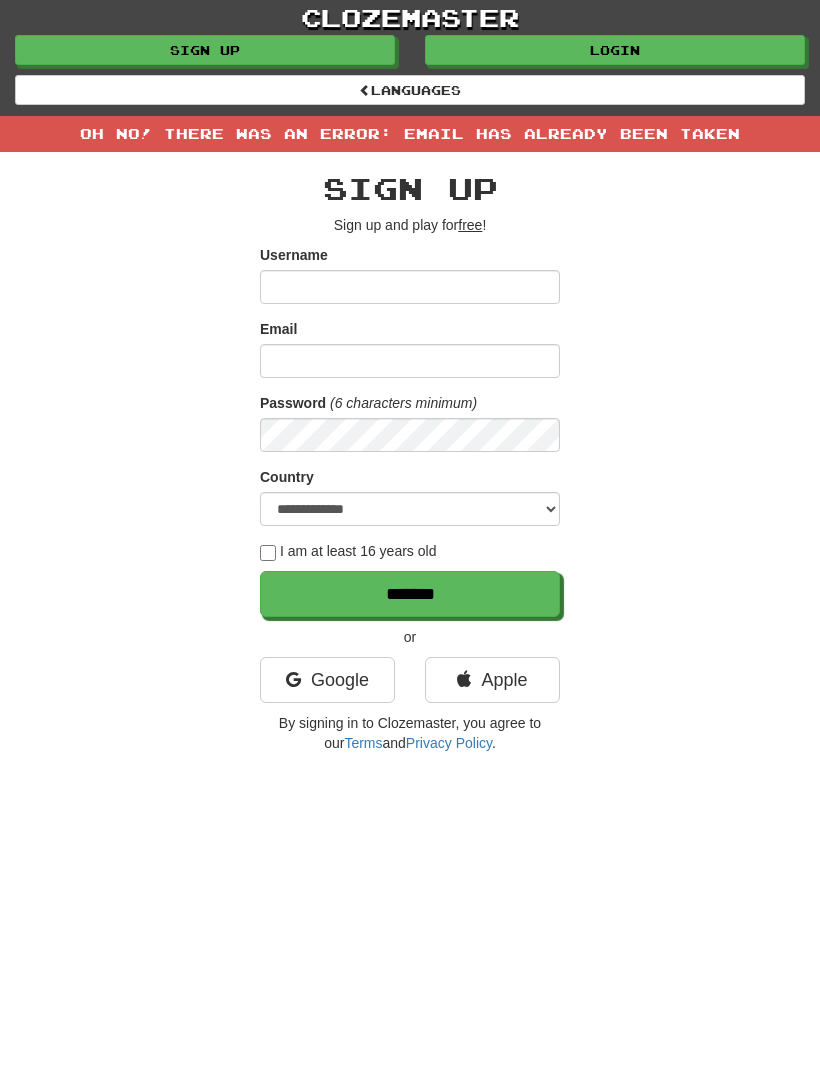 scroll, scrollTop: 0, scrollLeft: 0, axis: both 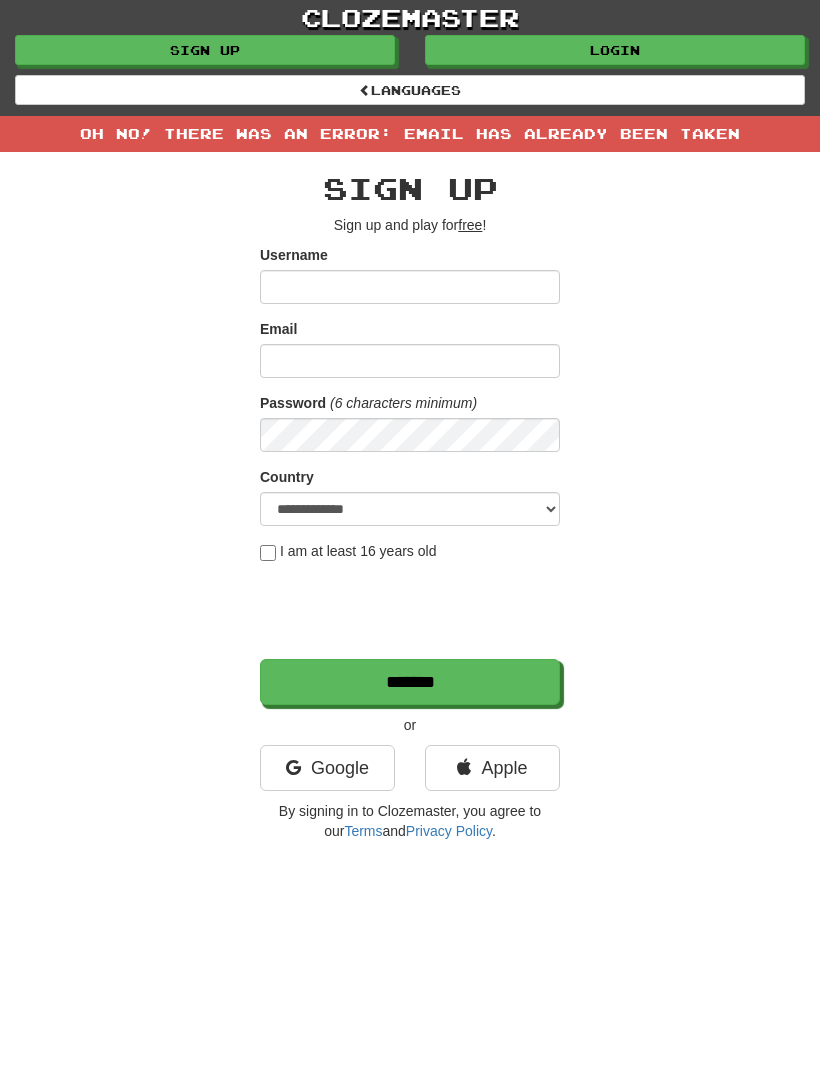 click on "Login" at bounding box center [615, 50] 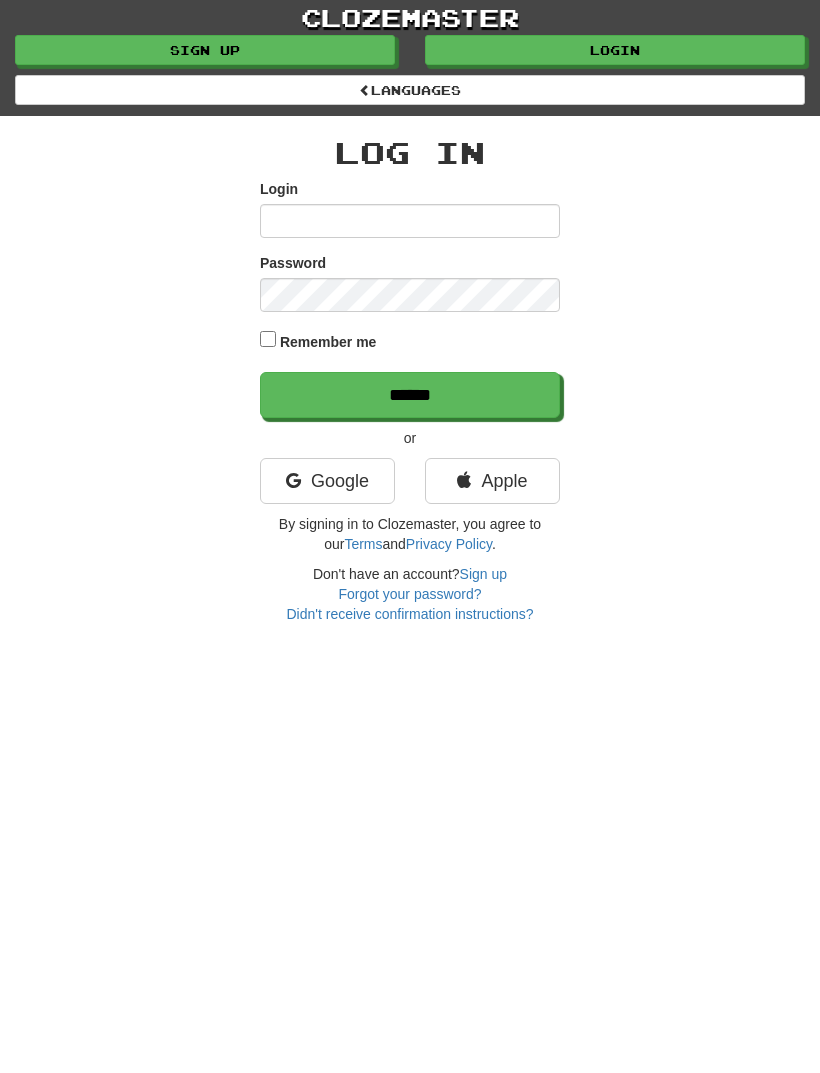 scroll, scrollTop: 0, scrollLeft: 0, axis: both 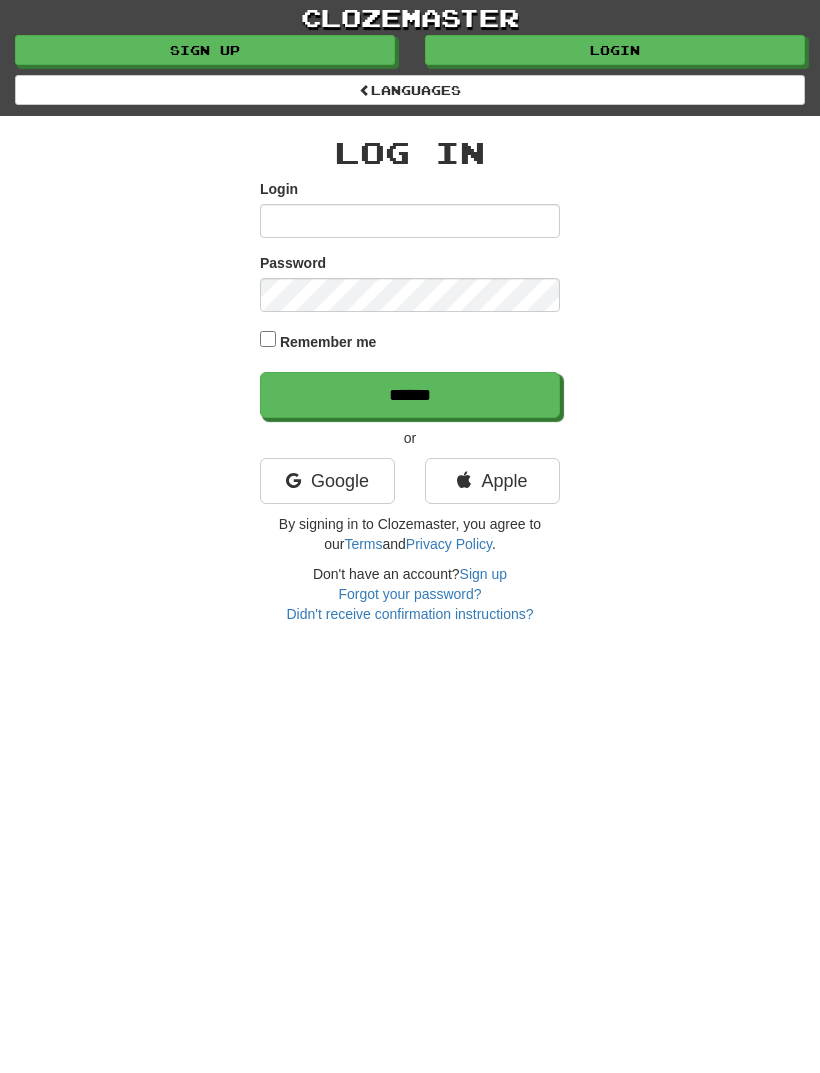 click on "Google" at bounding box center (327, 481) 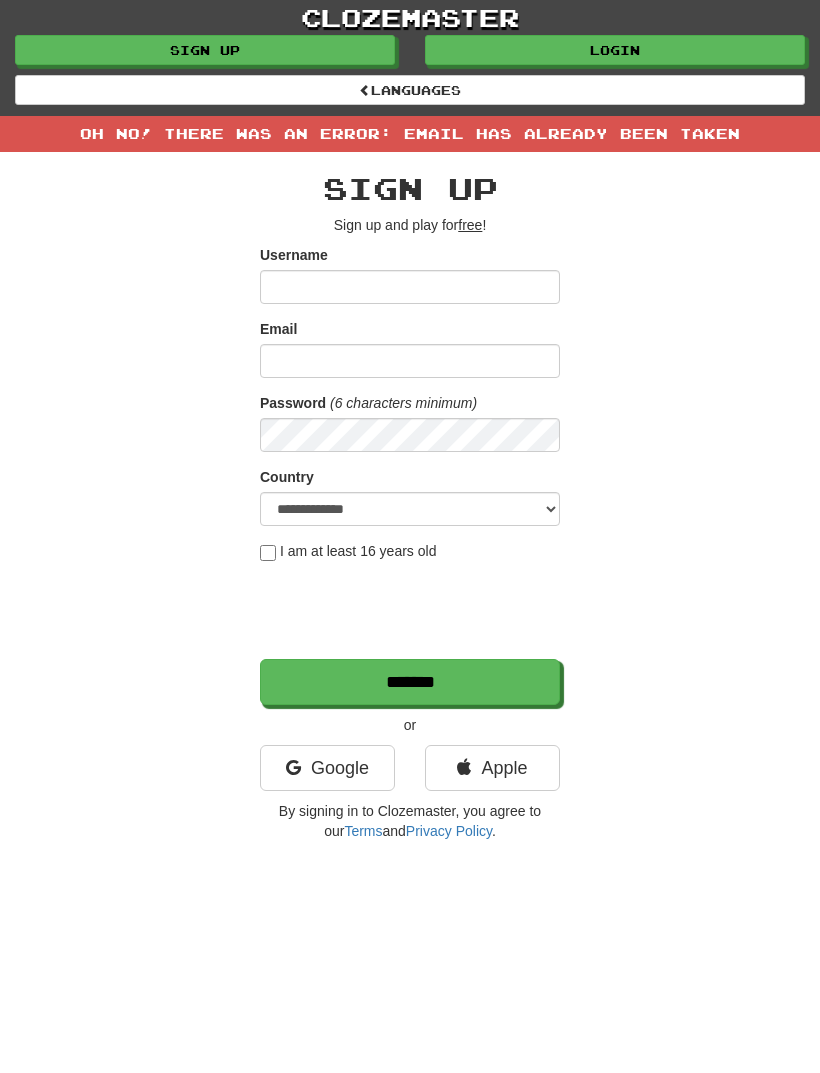 scroll, scrollTop: 0, scrollLeft: 0, axis: both 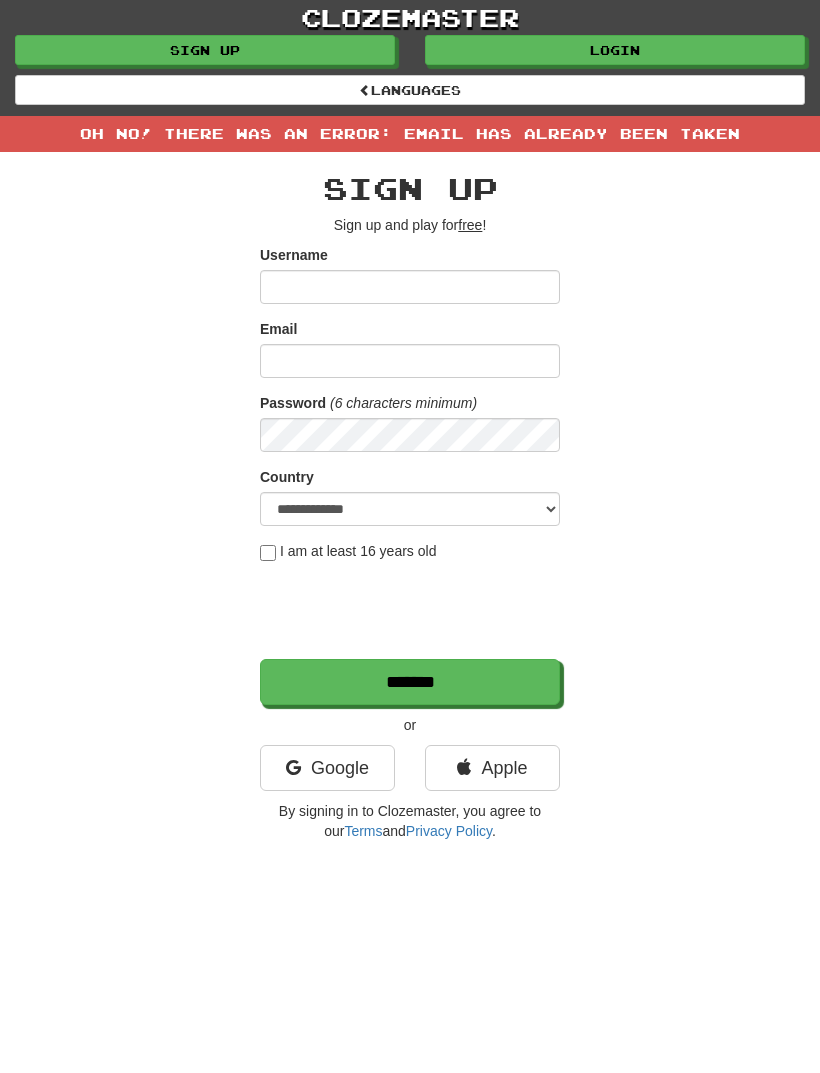 click on "Login" at bounding box center (615, 50) 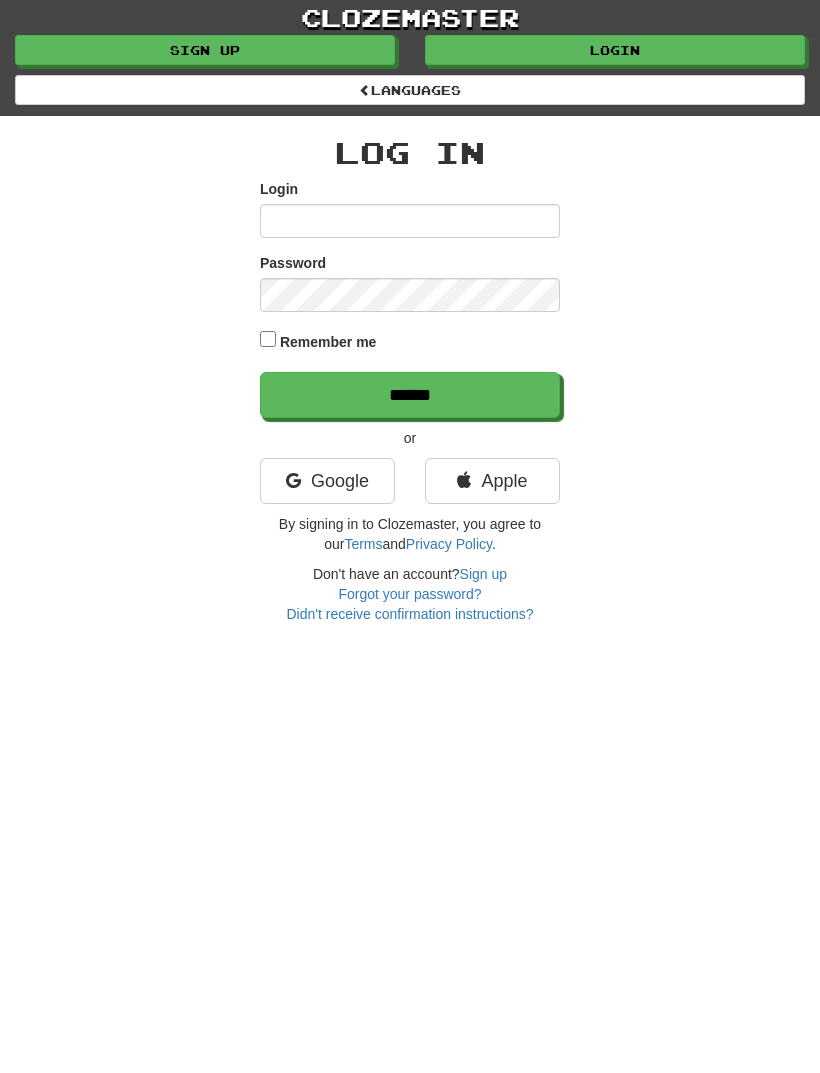 scroll, scrollTop: 0, scrollLeft: 0, axis: both 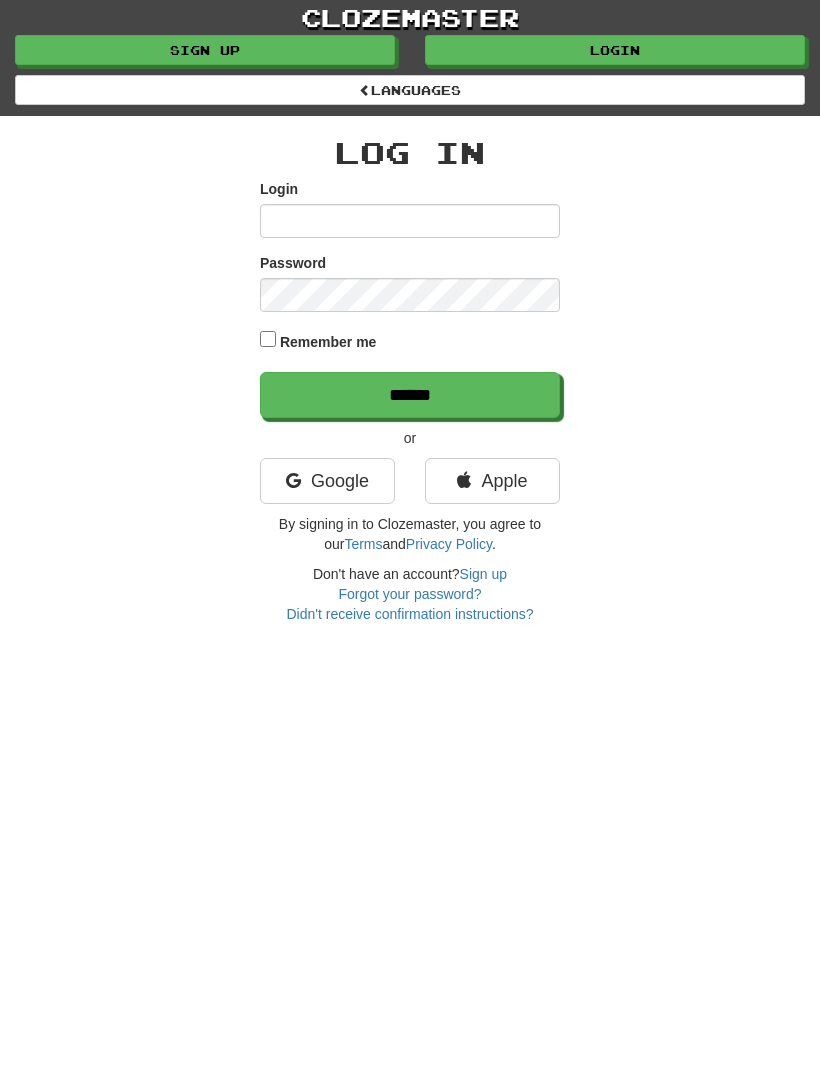 click on "Apple" at bounding box center [492, 481] 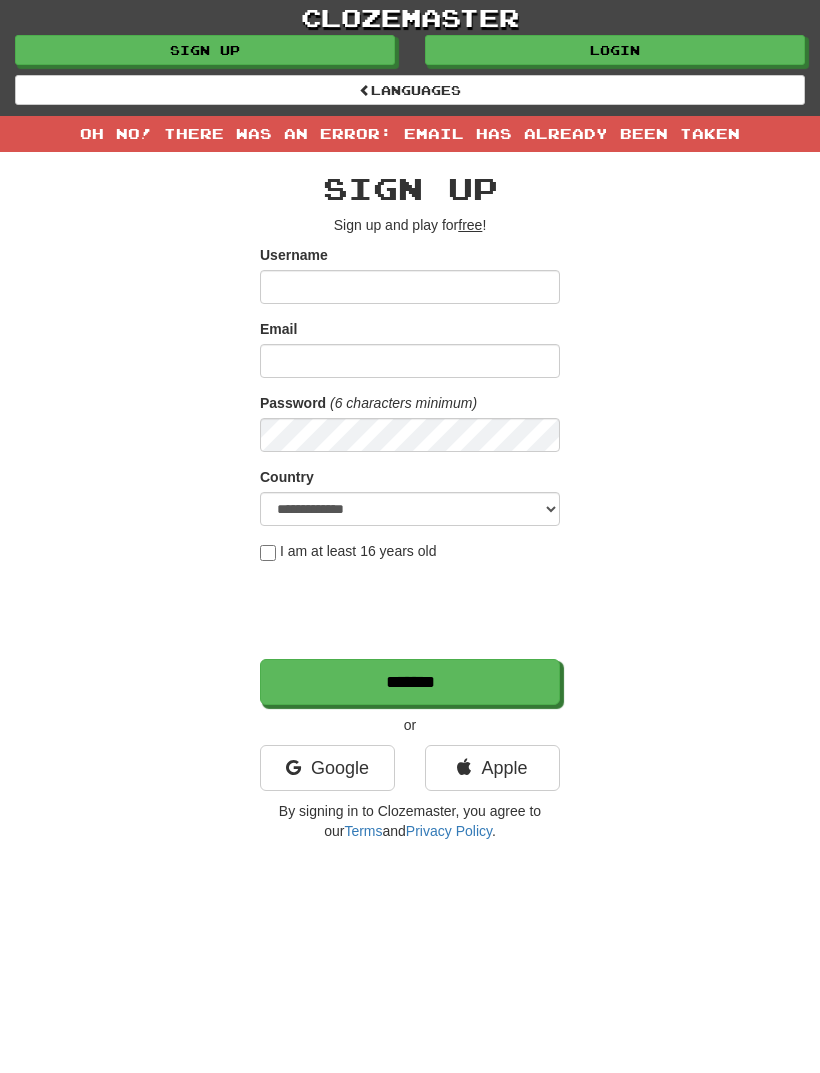 scroll, scrollTop: 0, scrollLeft: 0, axis: both 